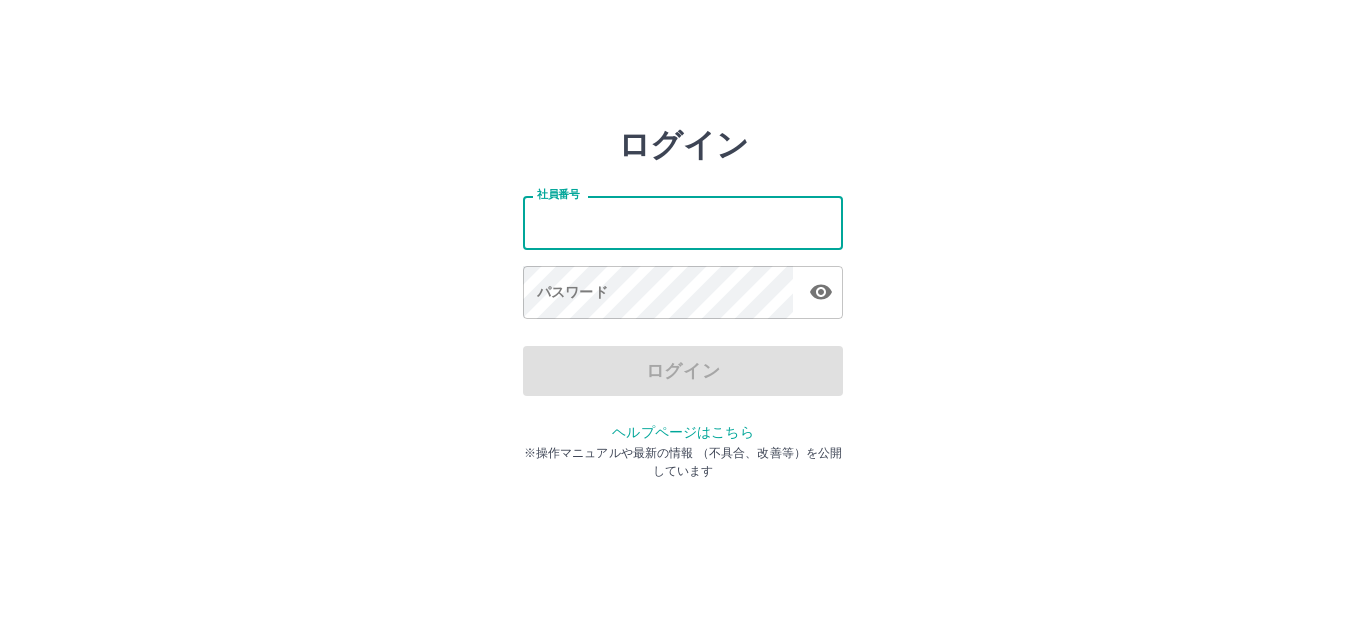 scroll, scrollTop: 0, scrollLeft: 0, axis: both 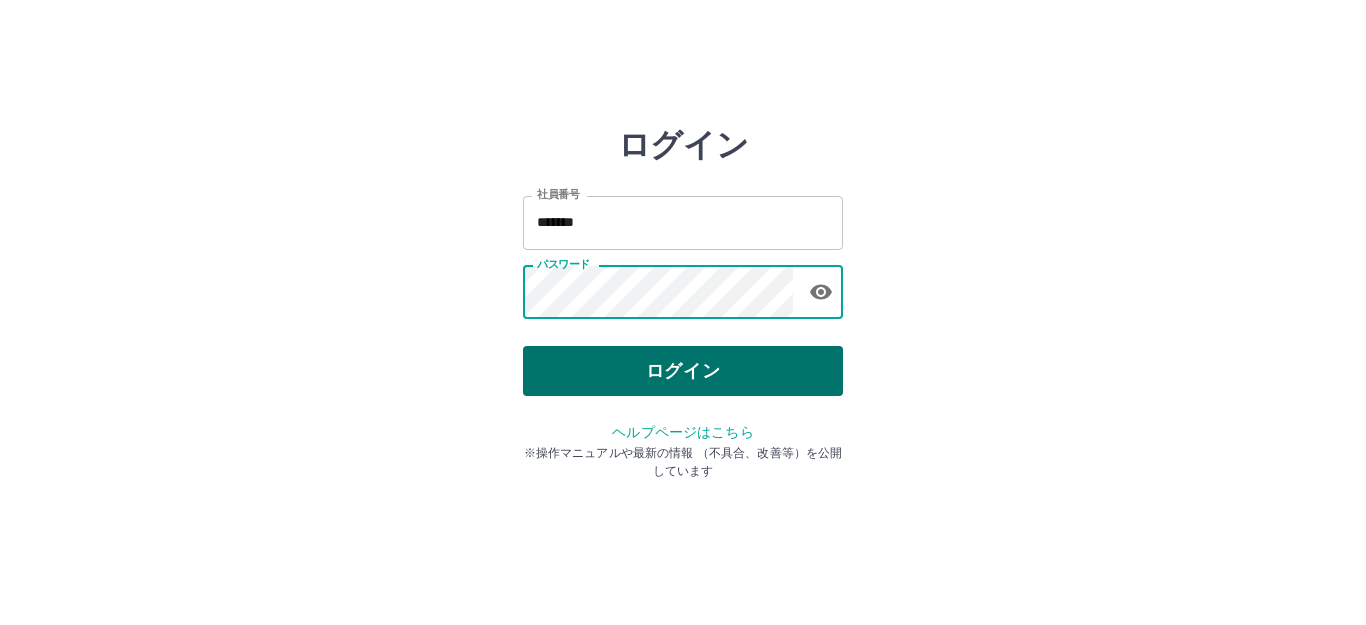 click on "ログイン" at bounding box center [683, 371] 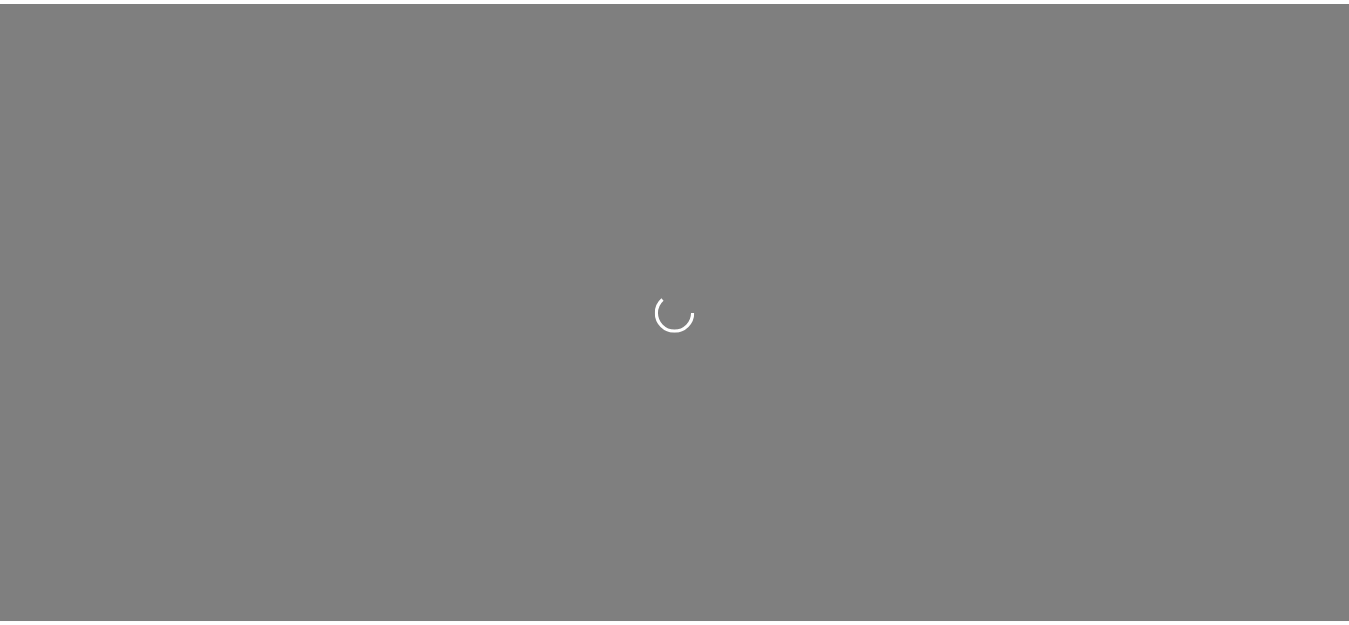 scroll, scrollTop: 0, scrollLeft: 0, axis: both 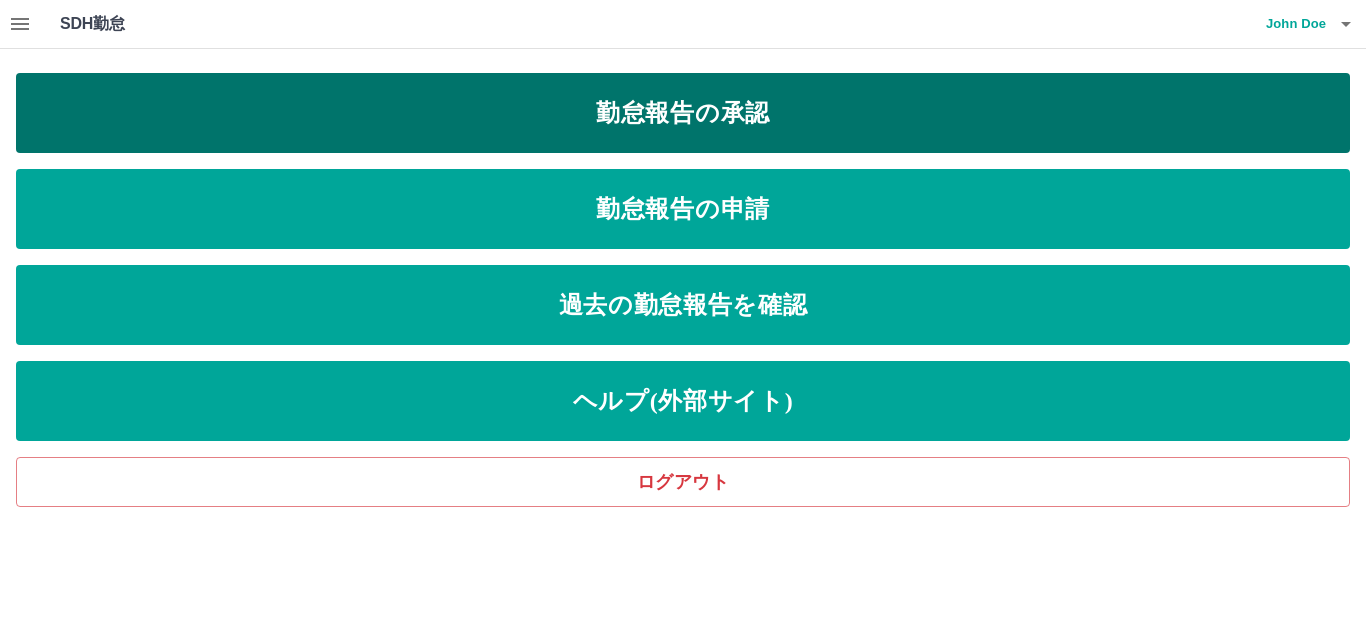 click on "勤怠報告の承認" at bounding box center (683, 113) 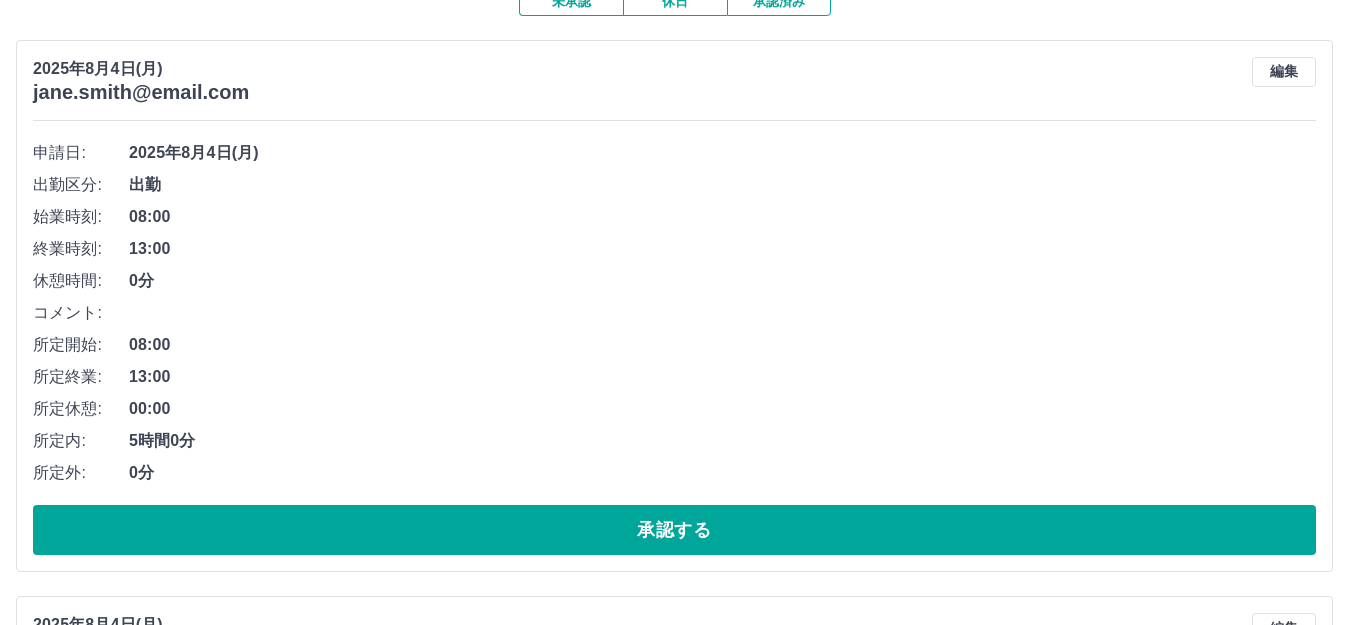 scroll, scrollTop: 200, scrollLeft: 0, axis: vertical 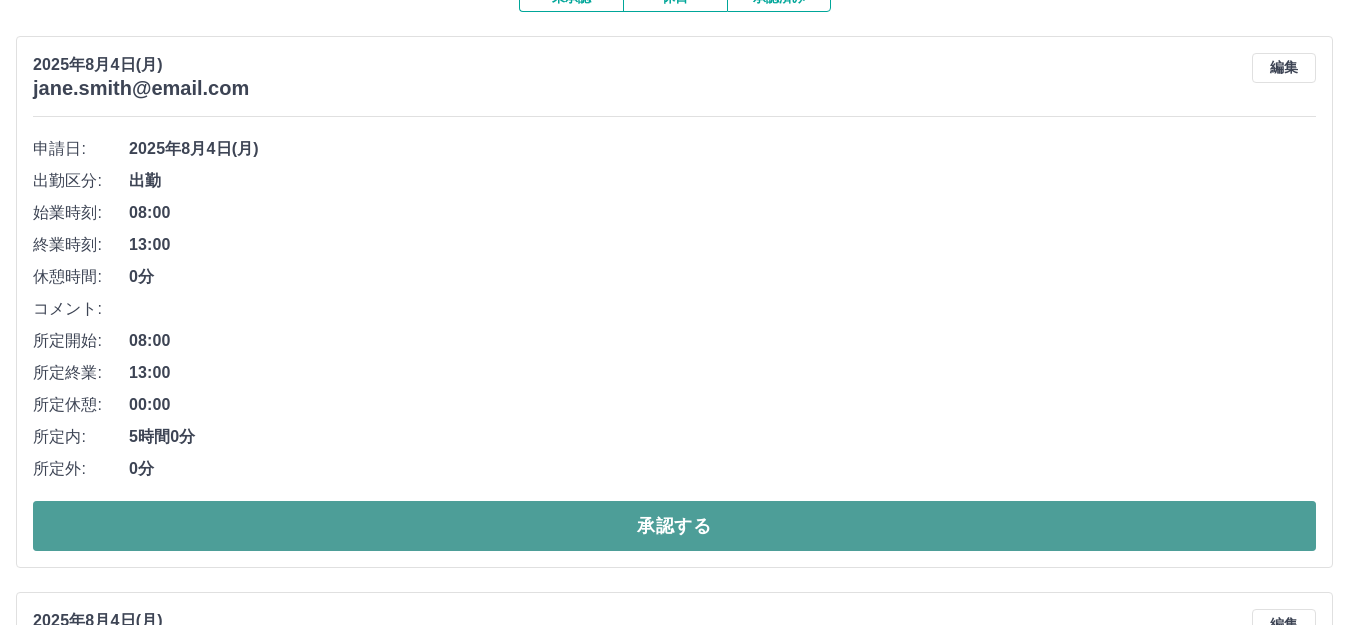 click on "承認する" at bounding box center (674, 526) 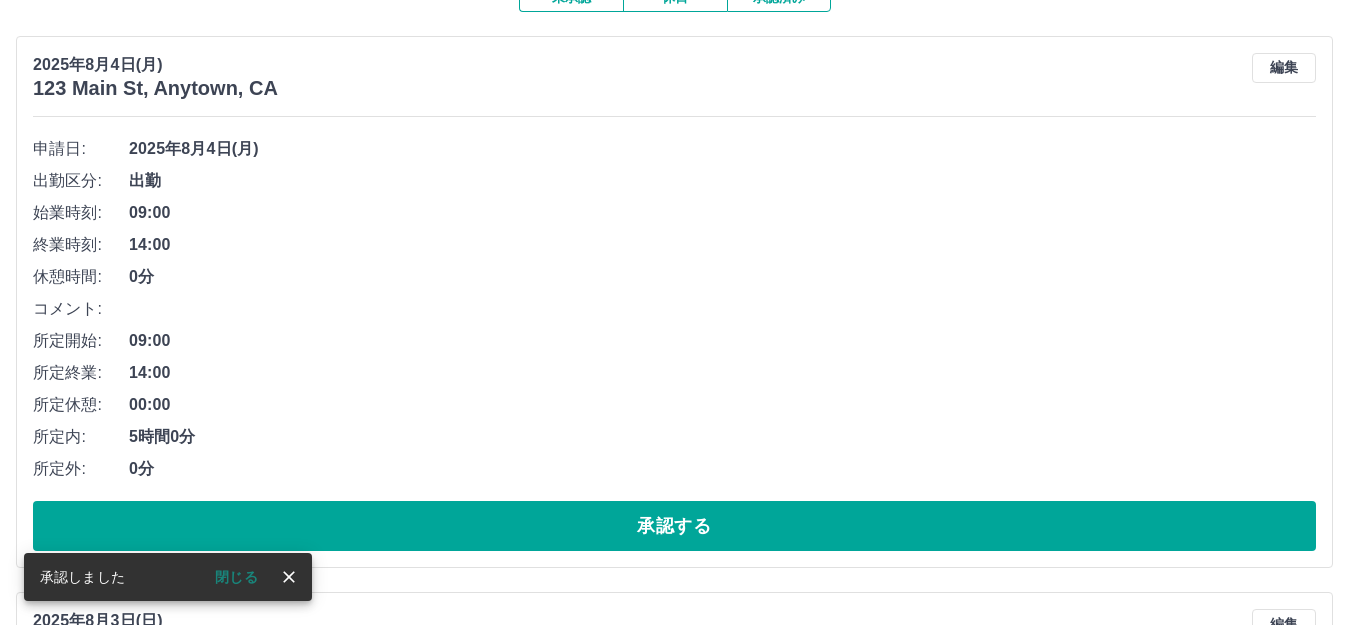 scroll, scrollTop: 300, scrollLeft: 0, axis: vertical 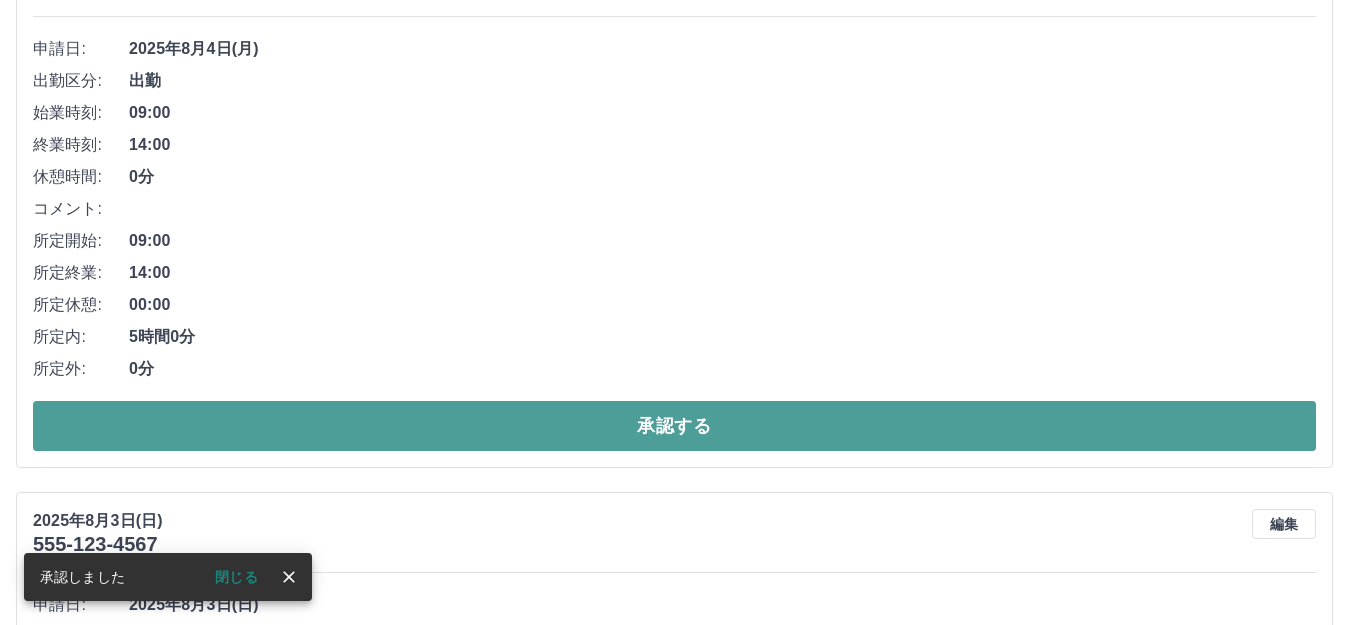 click on "承認する" at bounding box center (674, 426) 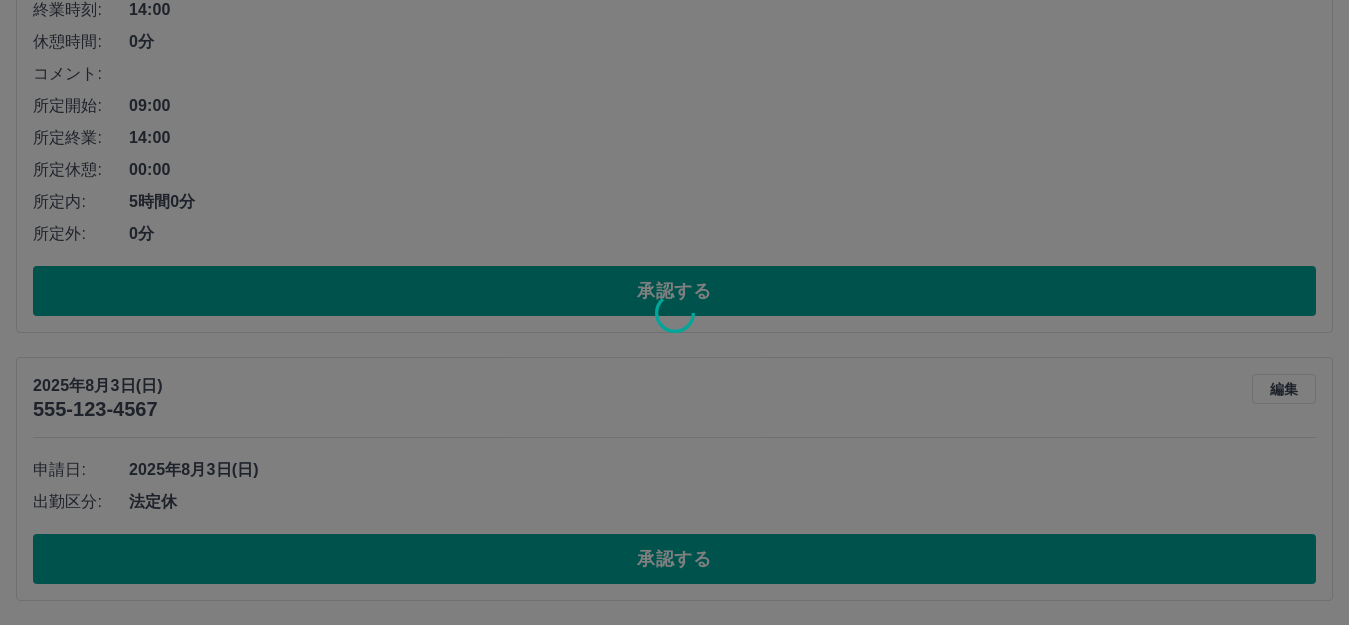 scroll, scrollTop: 0, scrollLeft: 0, axis: both 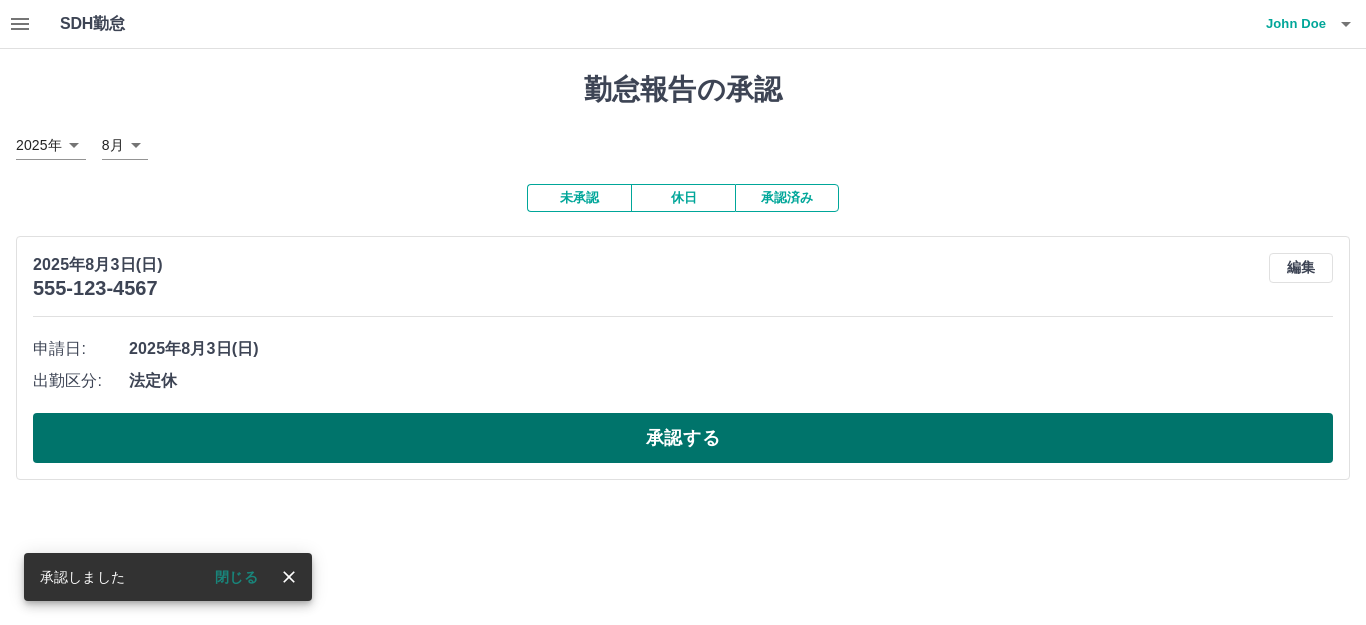 click on "承認する" at bounding box center [683, 438] 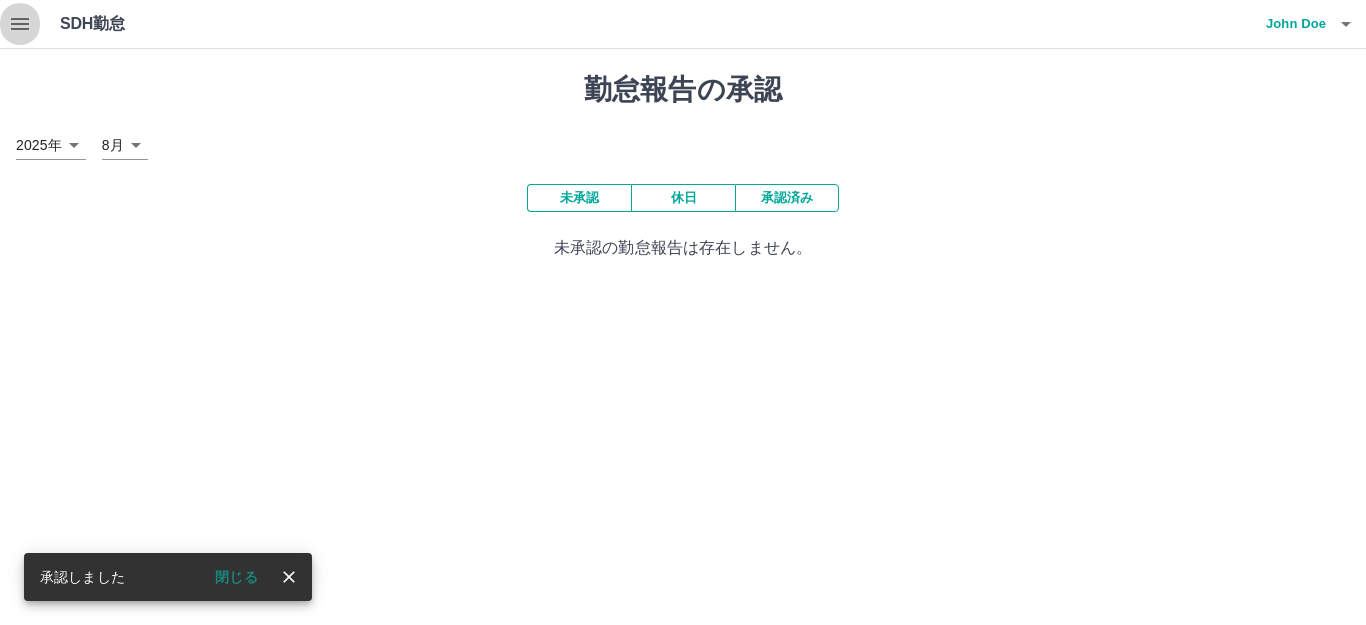 click 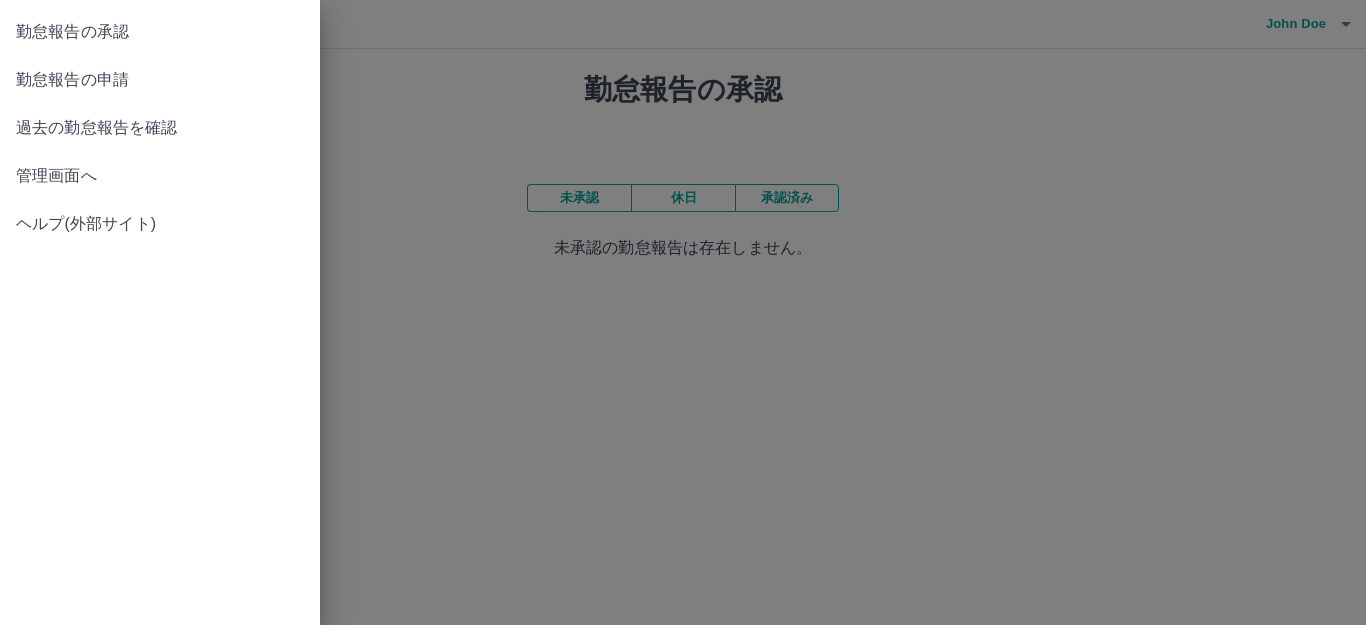 click on "勤怠報告の申請" at bounding box center [160, 80] 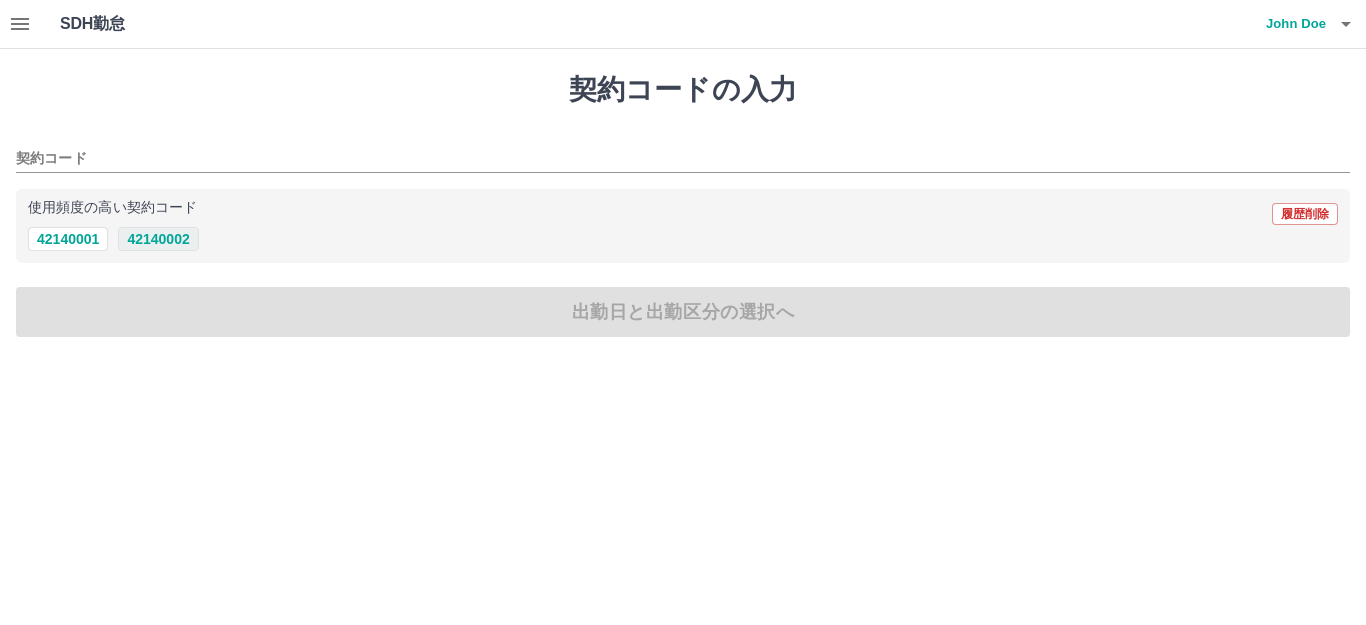 click on "42140002" at bounding box center [158, 239] 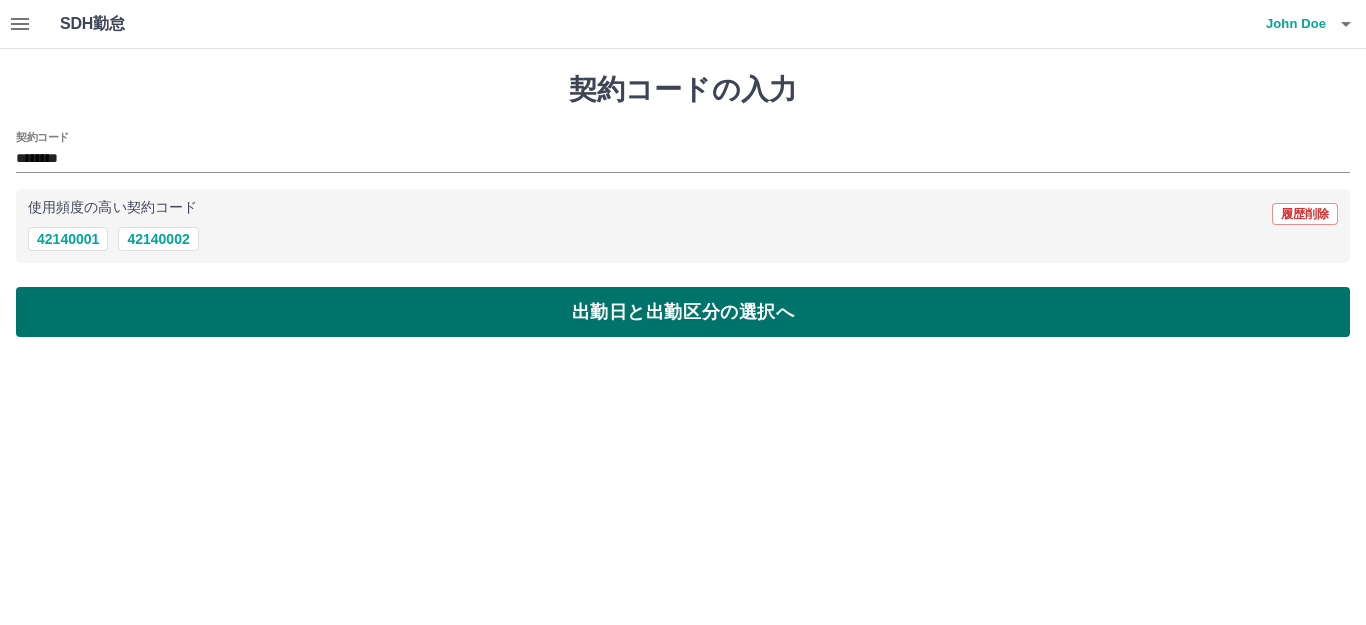 click on "出勤日と出勤区分の選択へ" at bounding box center [683, 312] 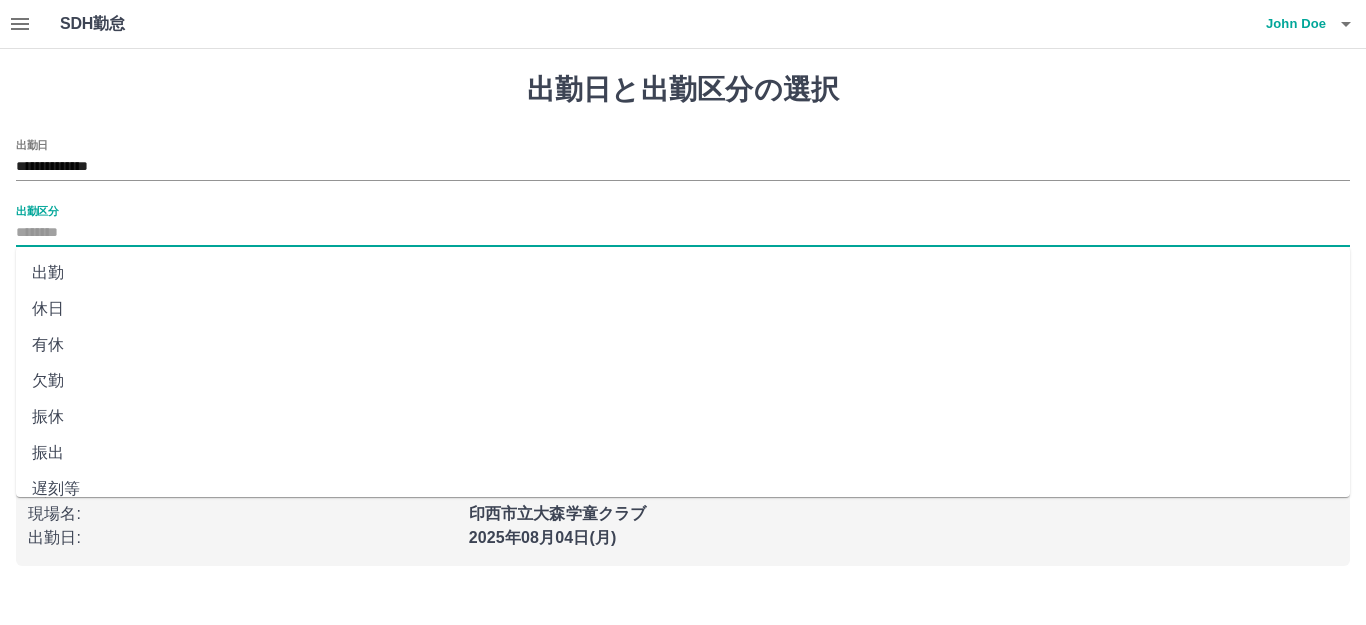 click on "出勤区分" at bounding box center (683, 233) 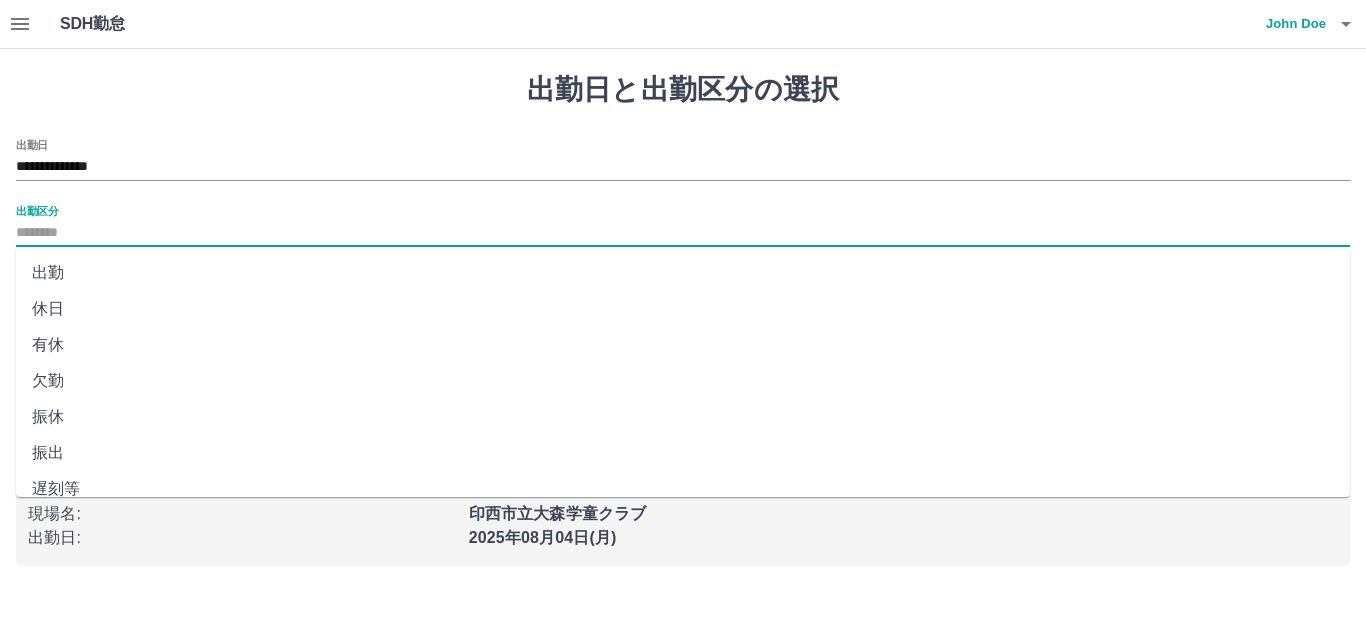 click on "出勤" at bounding box center (683, 273) 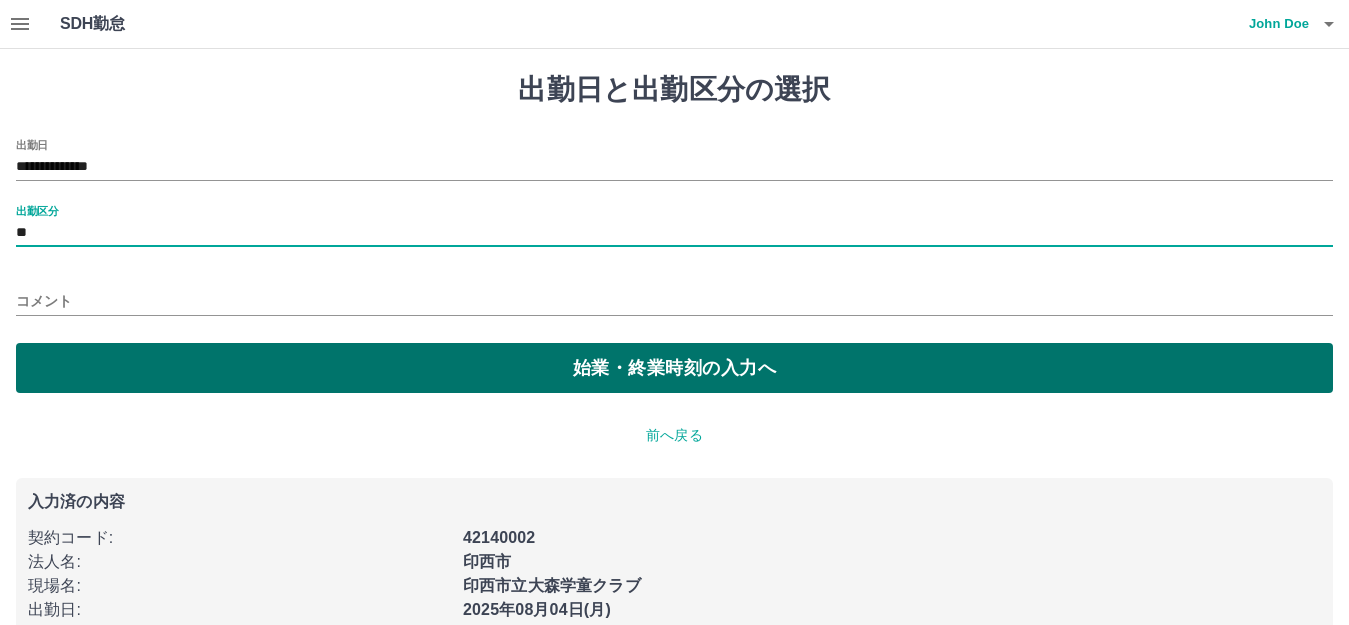click on "始業・終業時刻の入力へ" at bounding box center [674, 368] 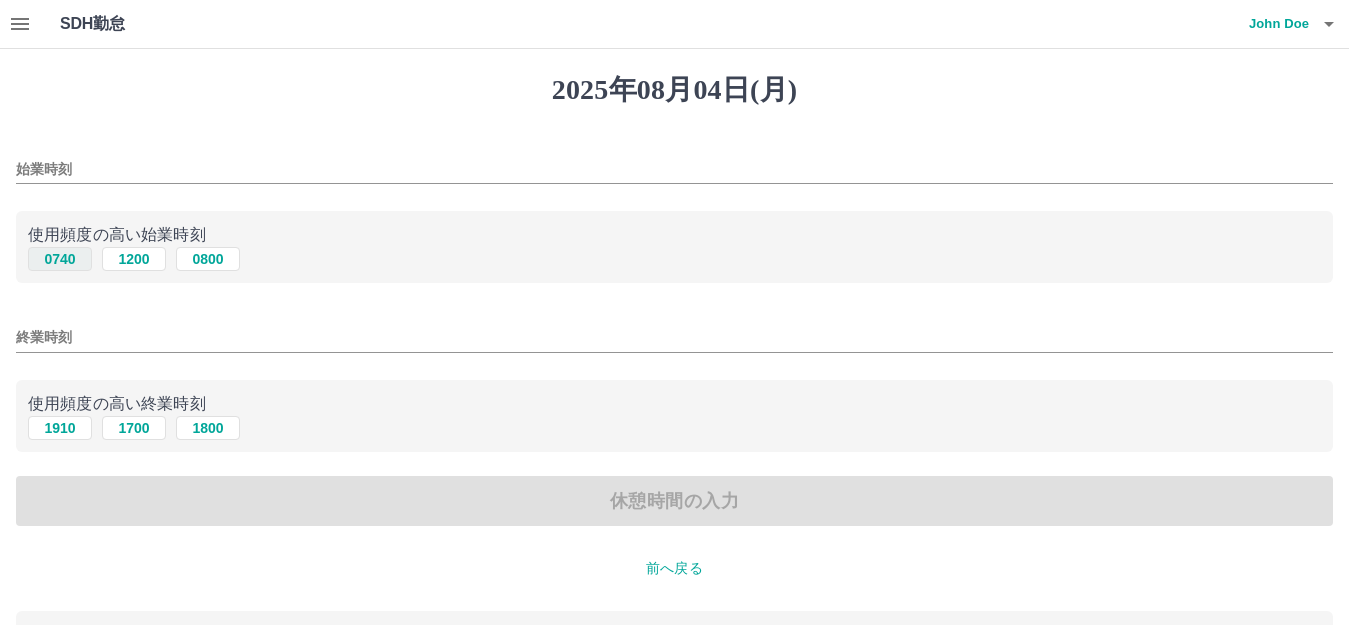click on "0740" at bounding box center [60, 259] 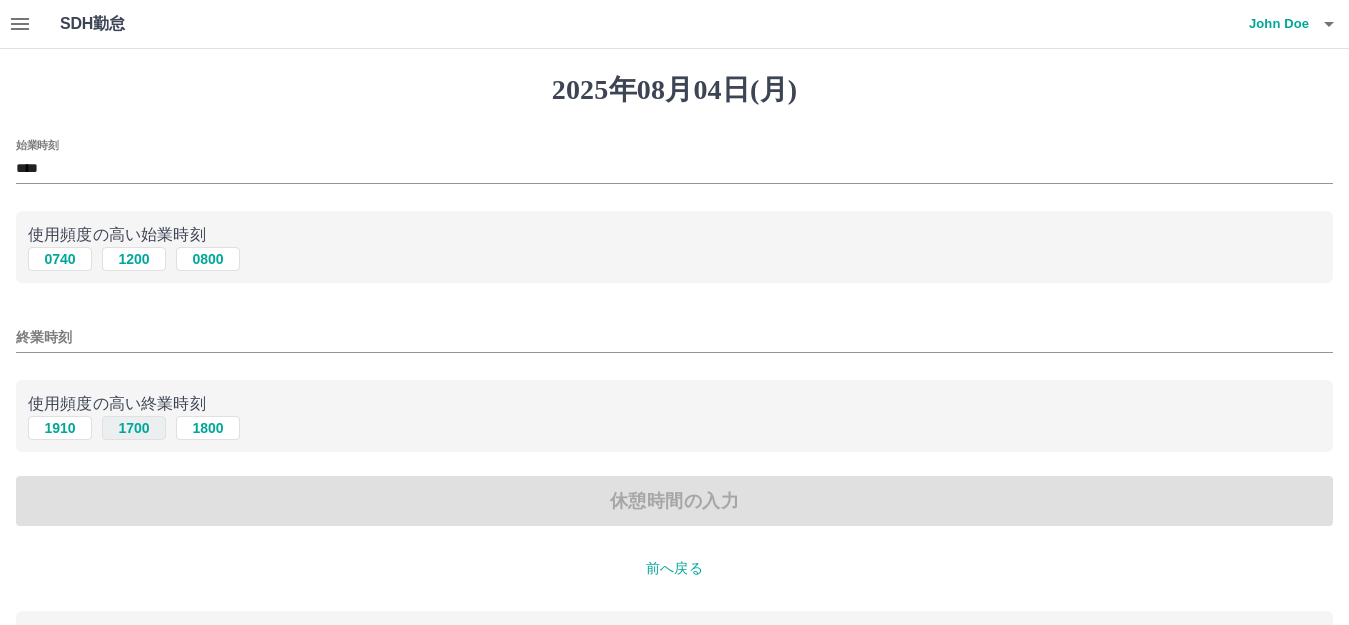 click on "1700" at bounding box center (134, 428) 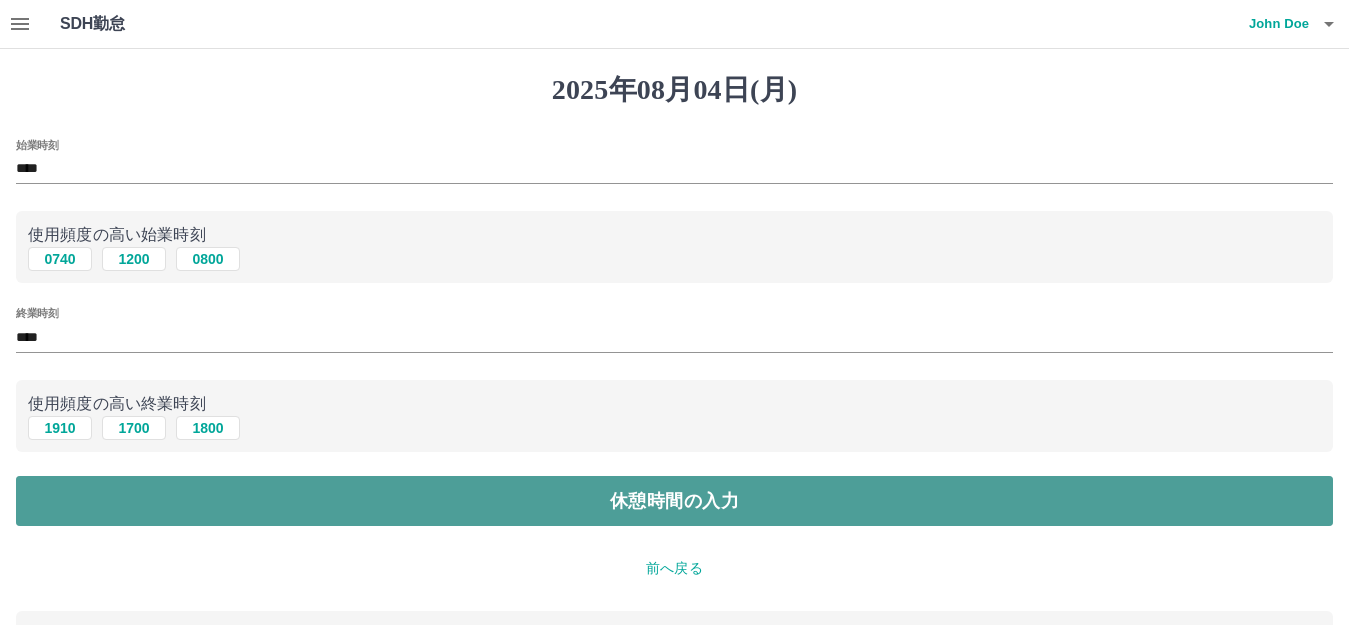 click on "休憩時間の入力" at bounding box center (674, 501) 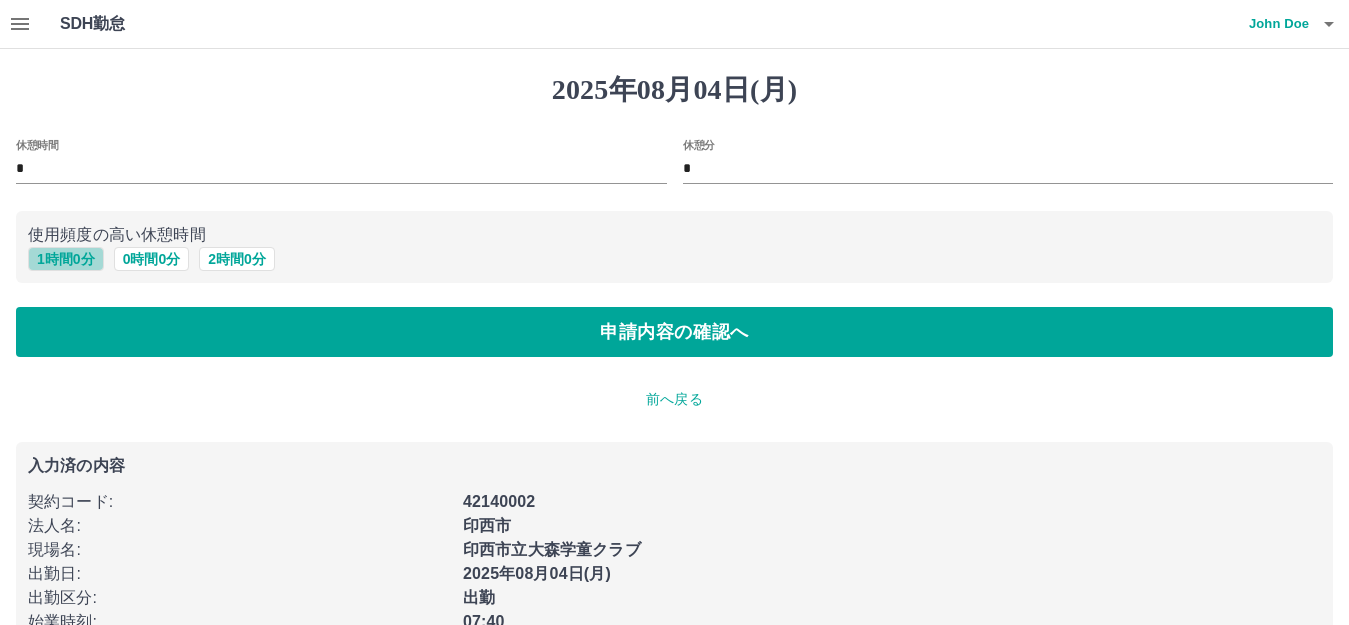 click on "1 時間 0 分" at bounding box center (66, 259) 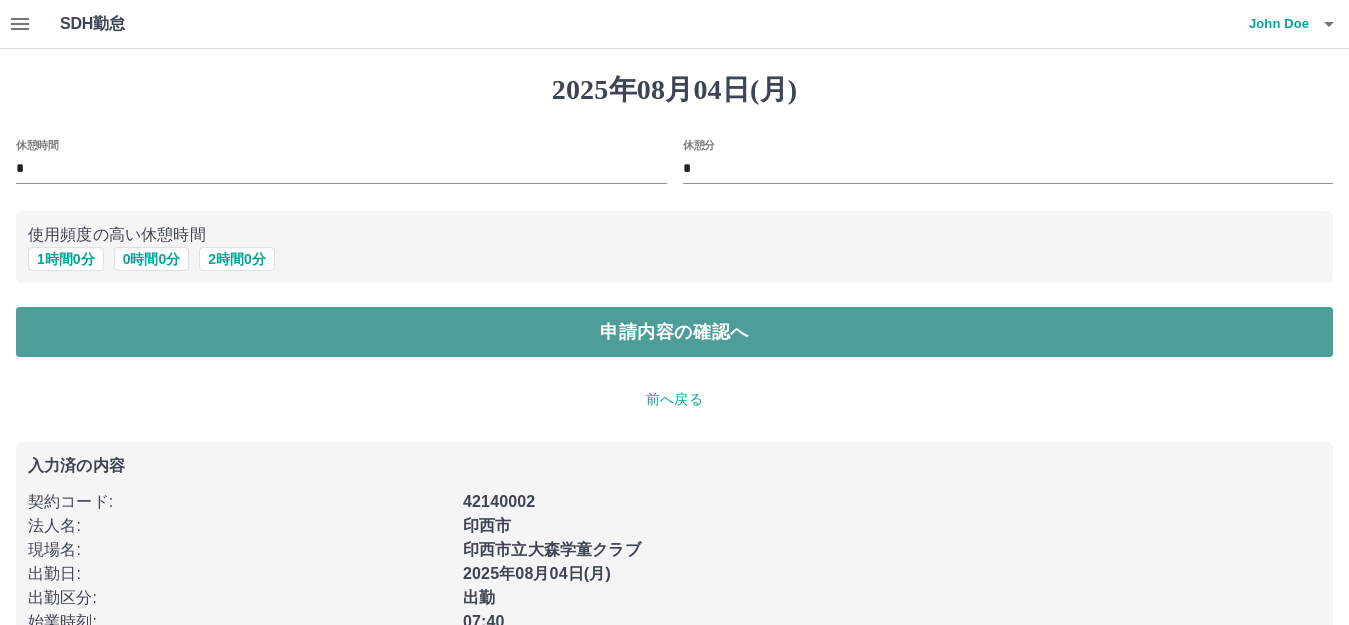 click on "申請内容の確認へ" at bounding box center [674, 332] 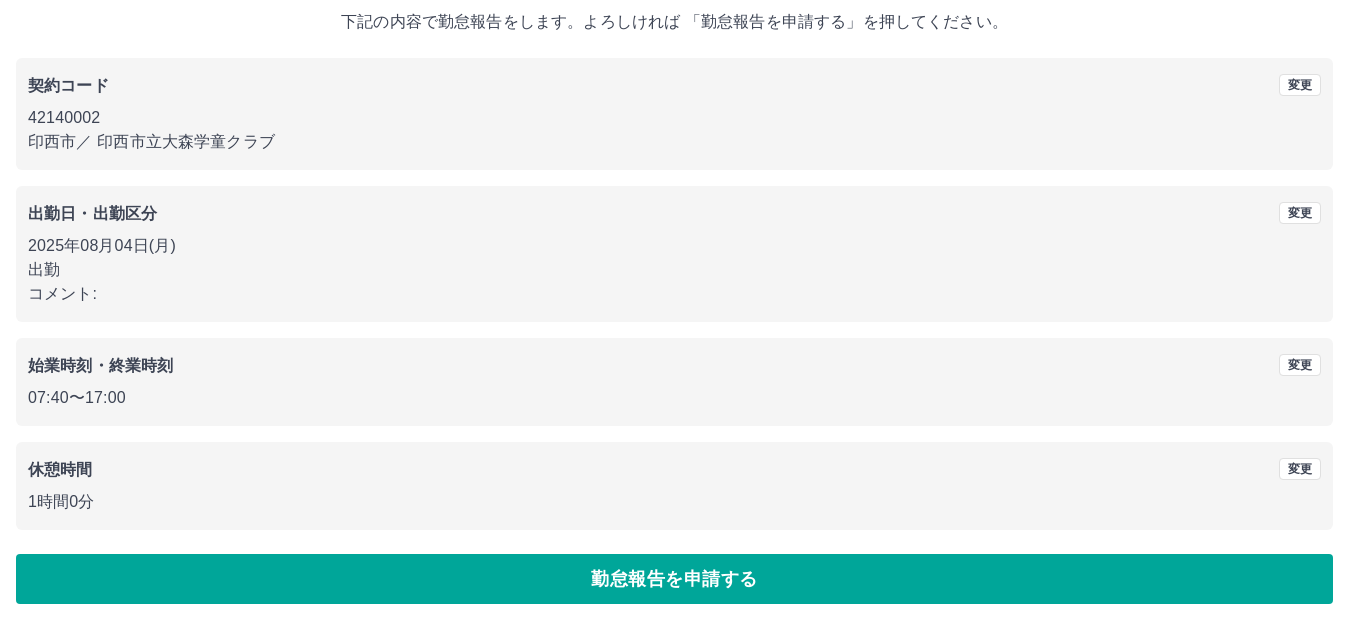 scroll, scrollTop: 124, scrollLeft: 0, axis: vertical 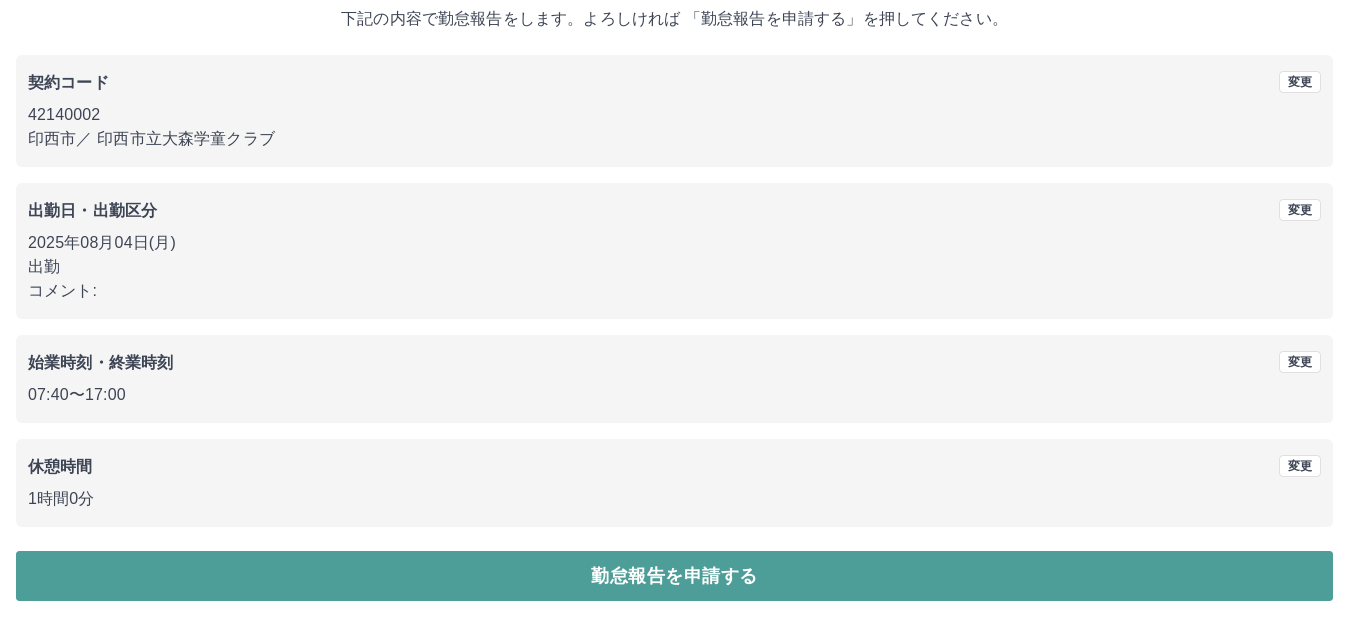 click on "勤怠報告を申請する" at bounding box center [674, 576] 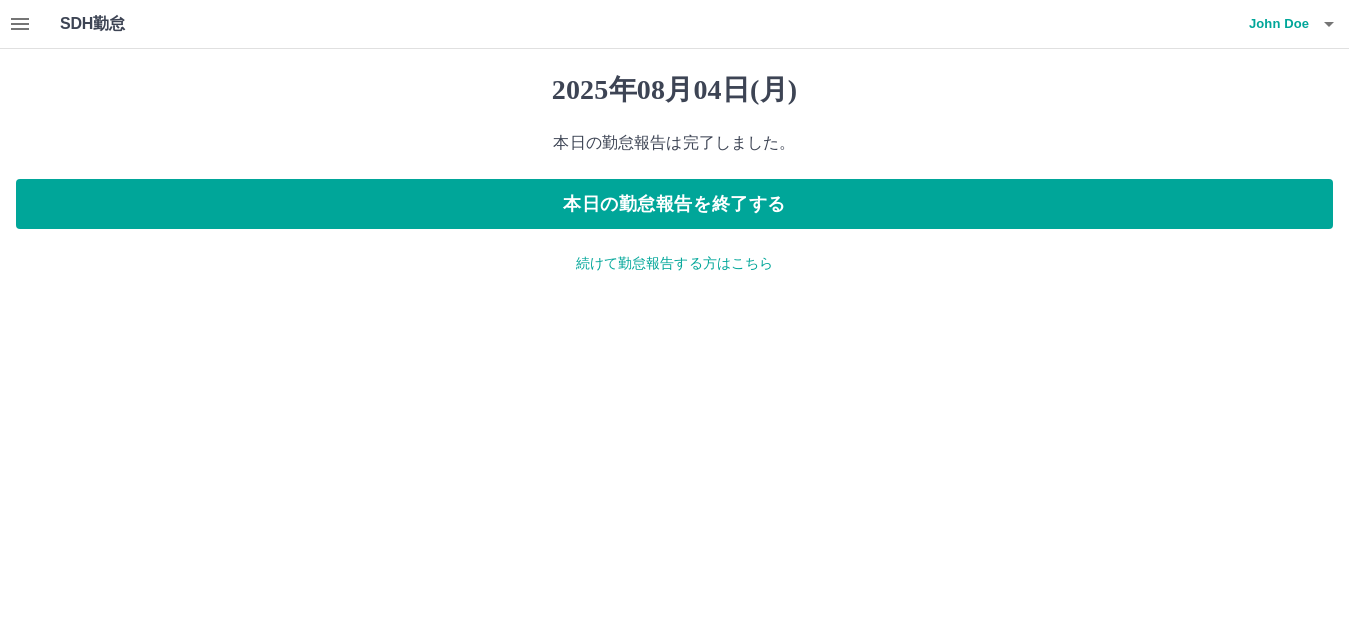 scroll, scrollTop: 0, scrollLeft: 0, axis: both 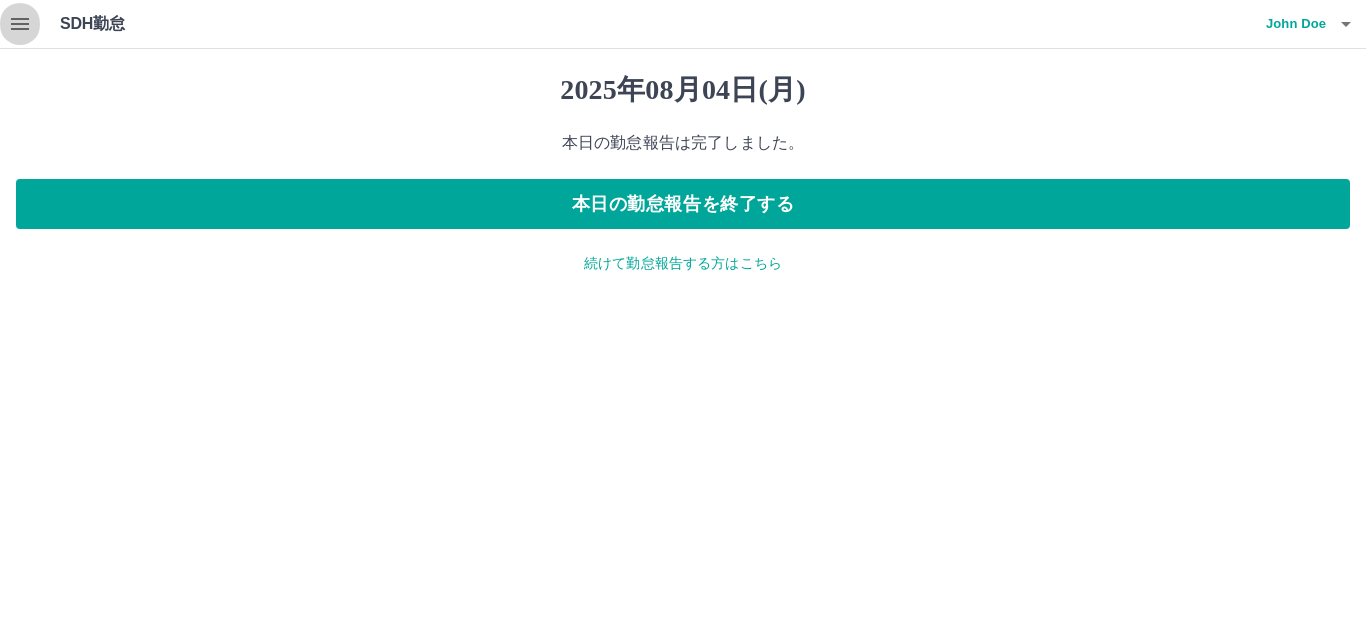 click 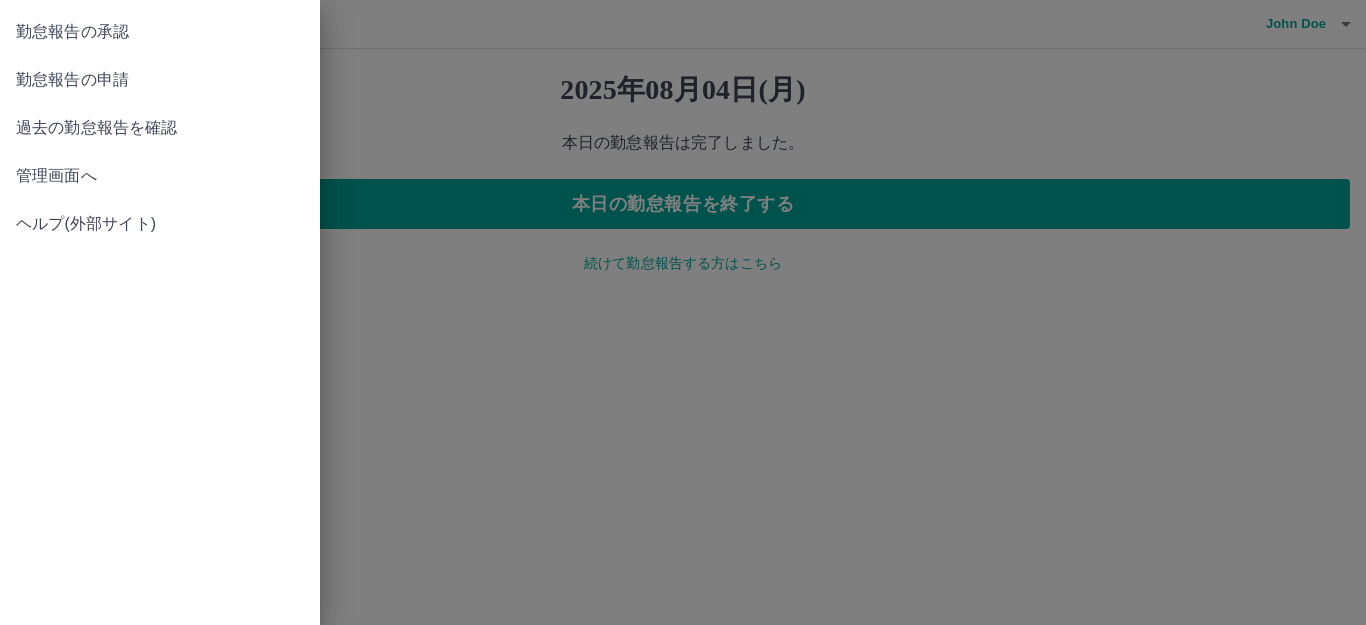 click on "勤怠報告の承認" at bounding box center (160, 32) 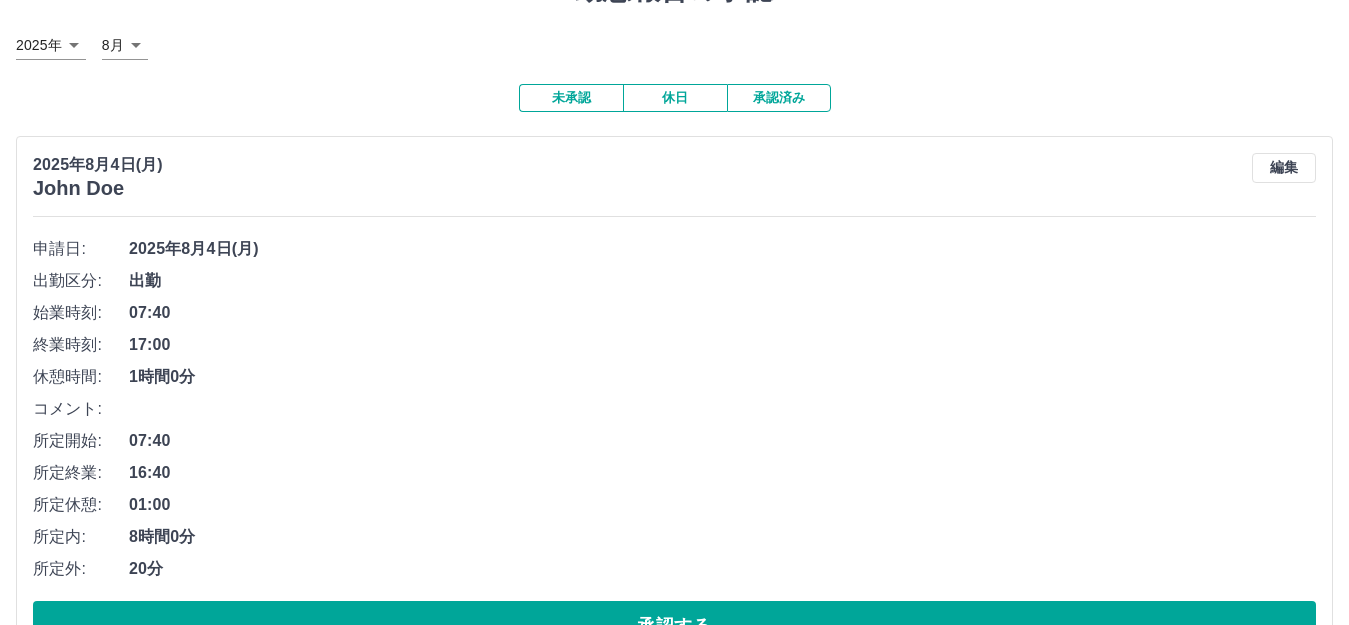 scroll, scrollTop: 169, scrollLeft: 0, axis: vertical 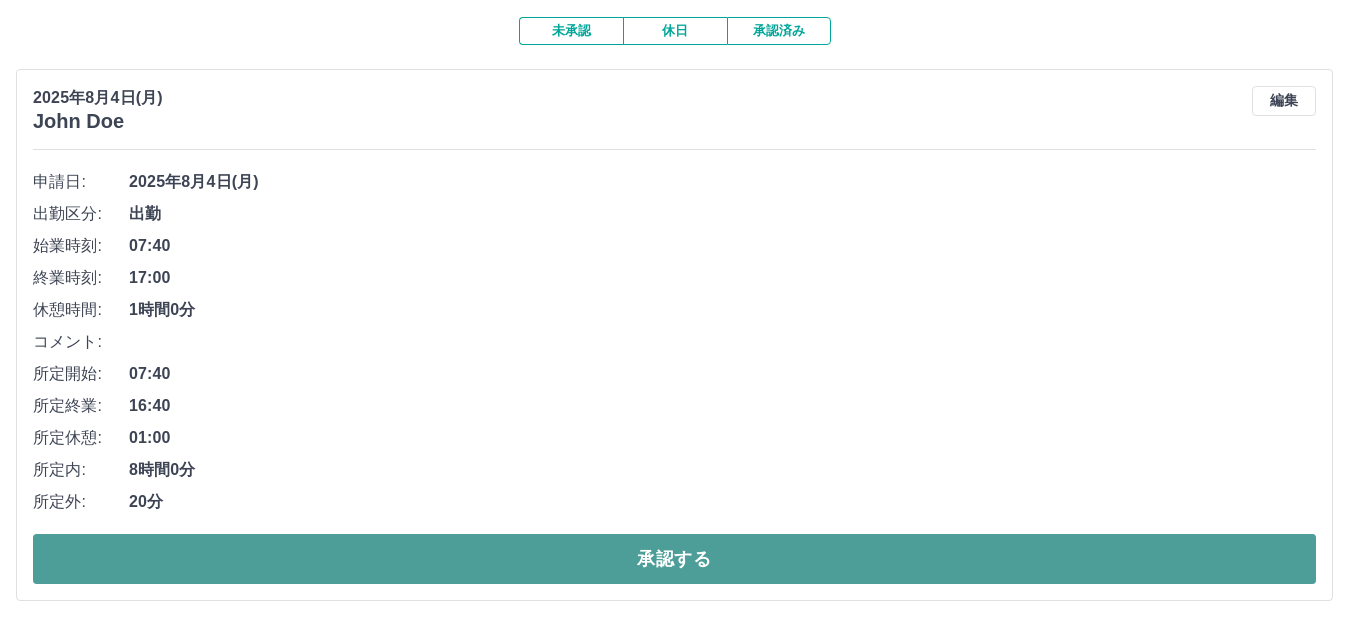 click on "承認する" at bounding box center [674, 559] 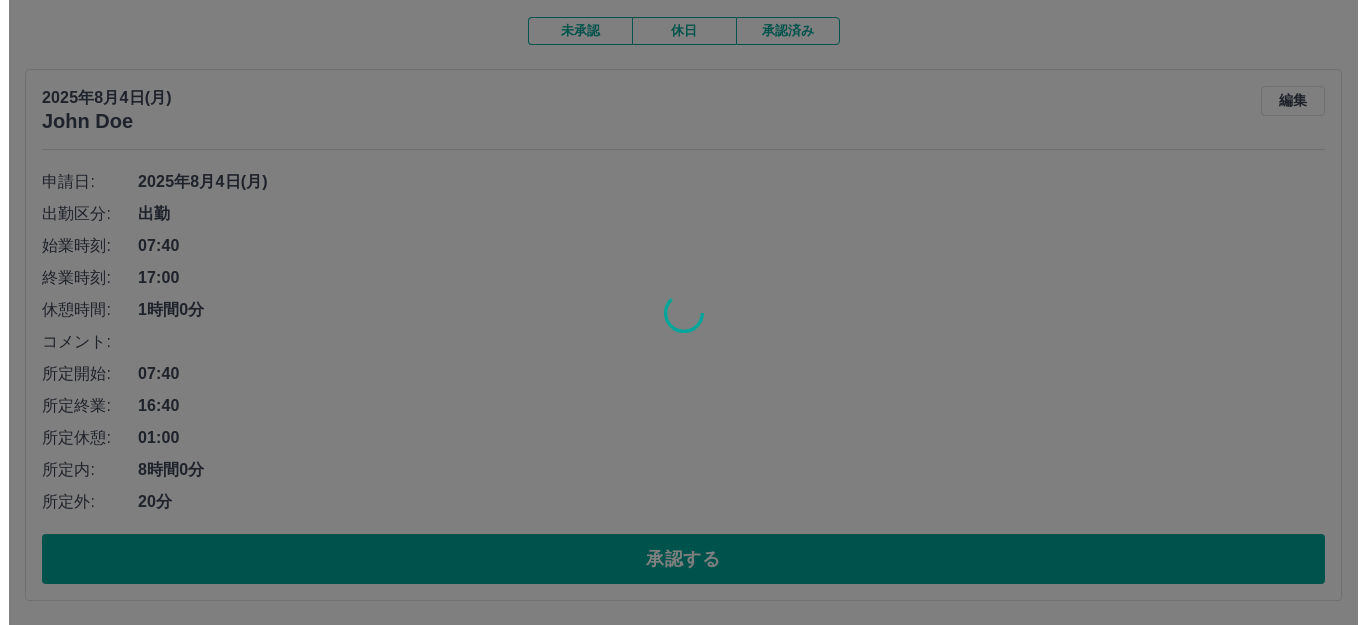 scroll, scrollTop: 0, scrollLeft: 0, axis: both 